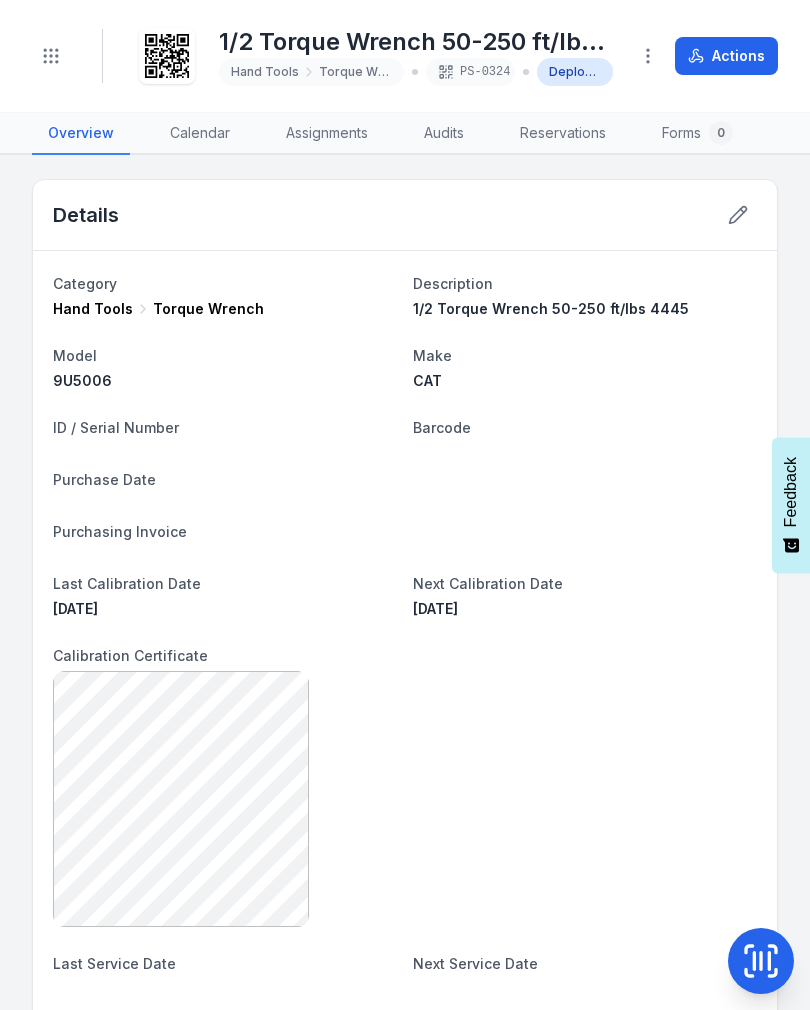 scroll, scrollTop: 0, scrollLeft: 0, axis: both 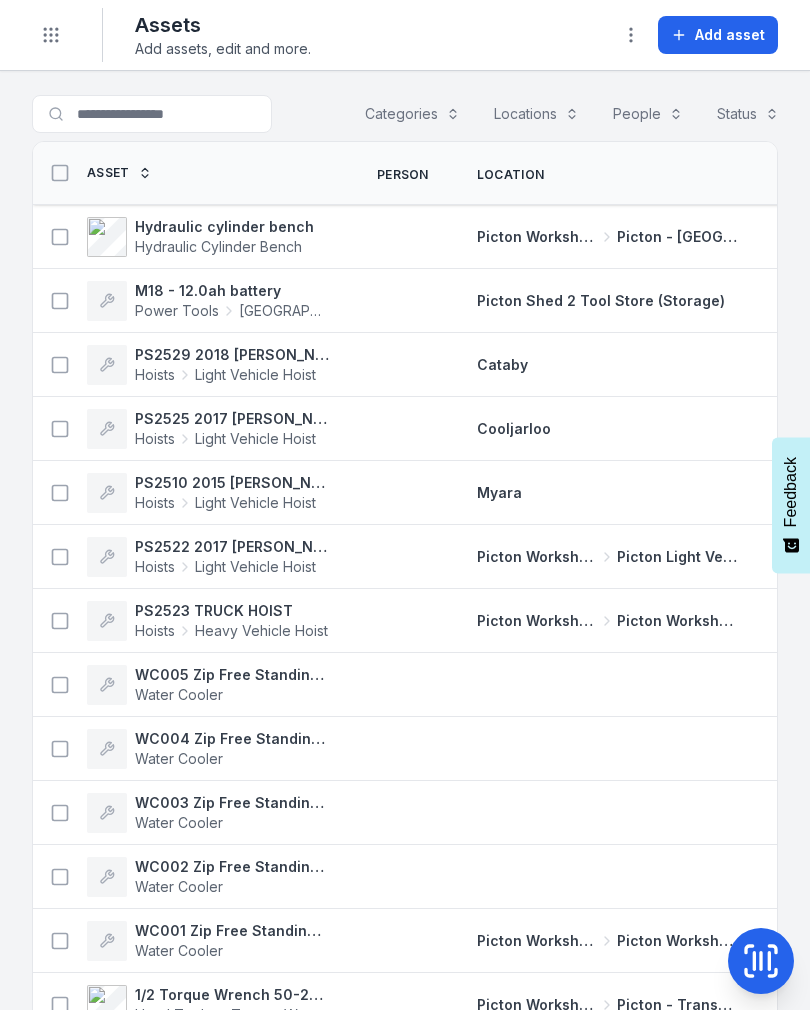 click on "Hydraulic cylinder bench" at bounding box center [224, 227] 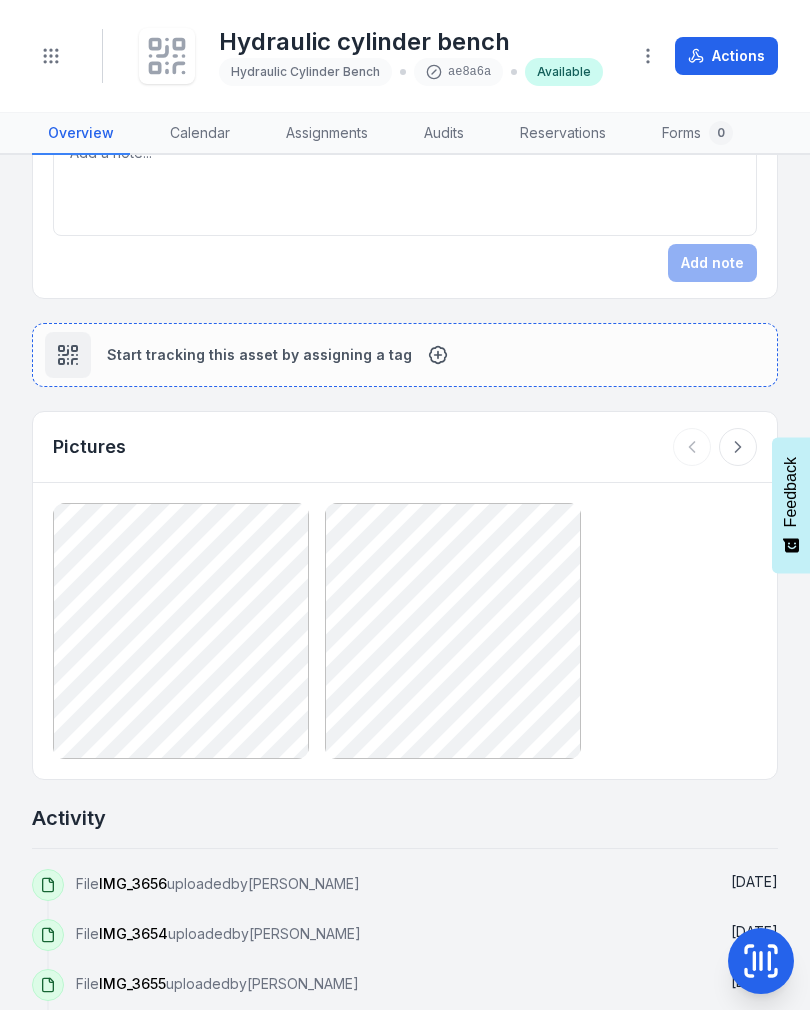 scroll, scrollTop: 740, scrollLeft: 0, axis: vertical 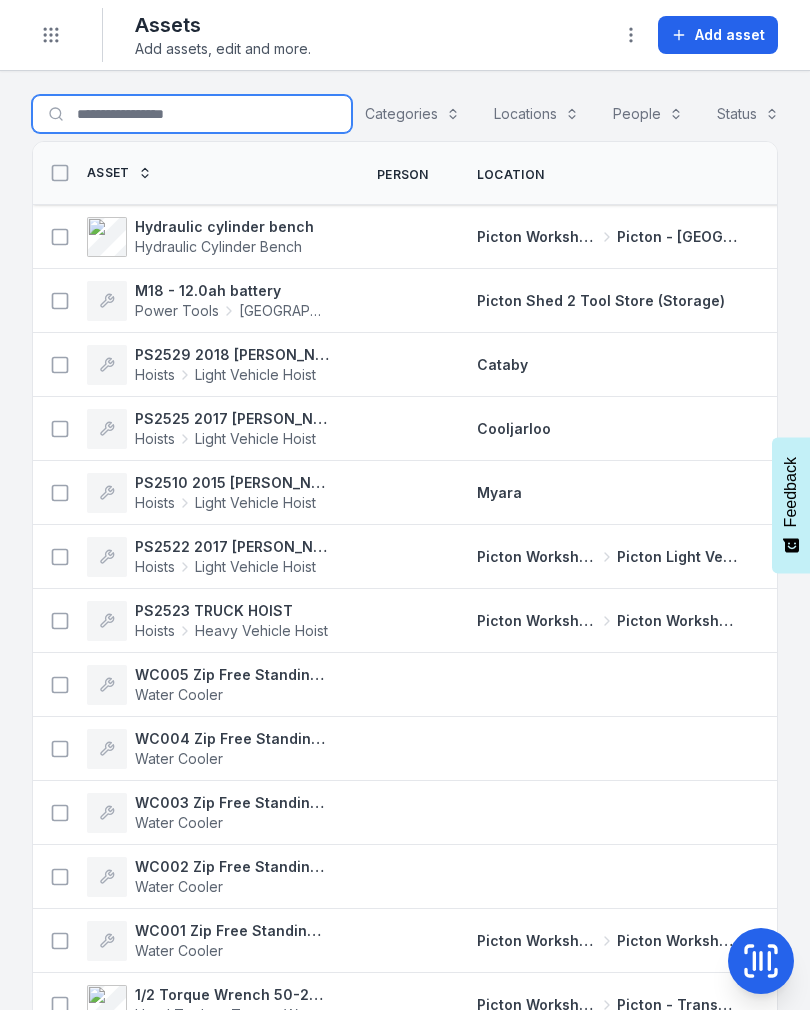 click on "Search for  assets" at bounding box center [192, 114] 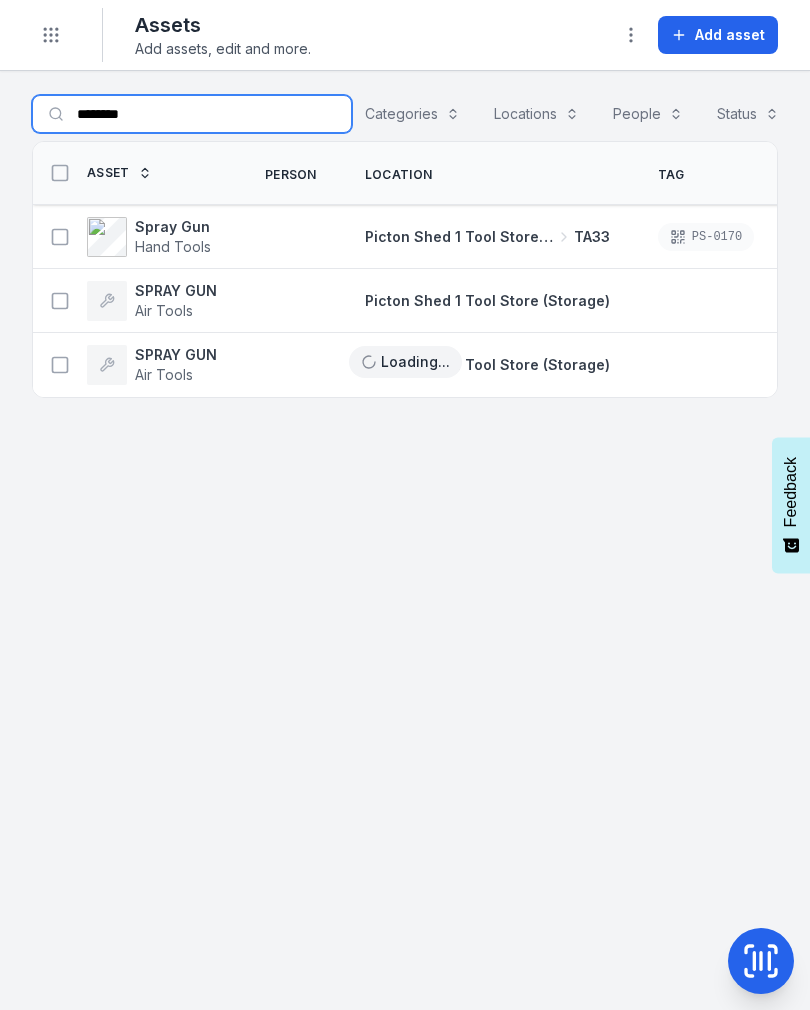 type on "********" 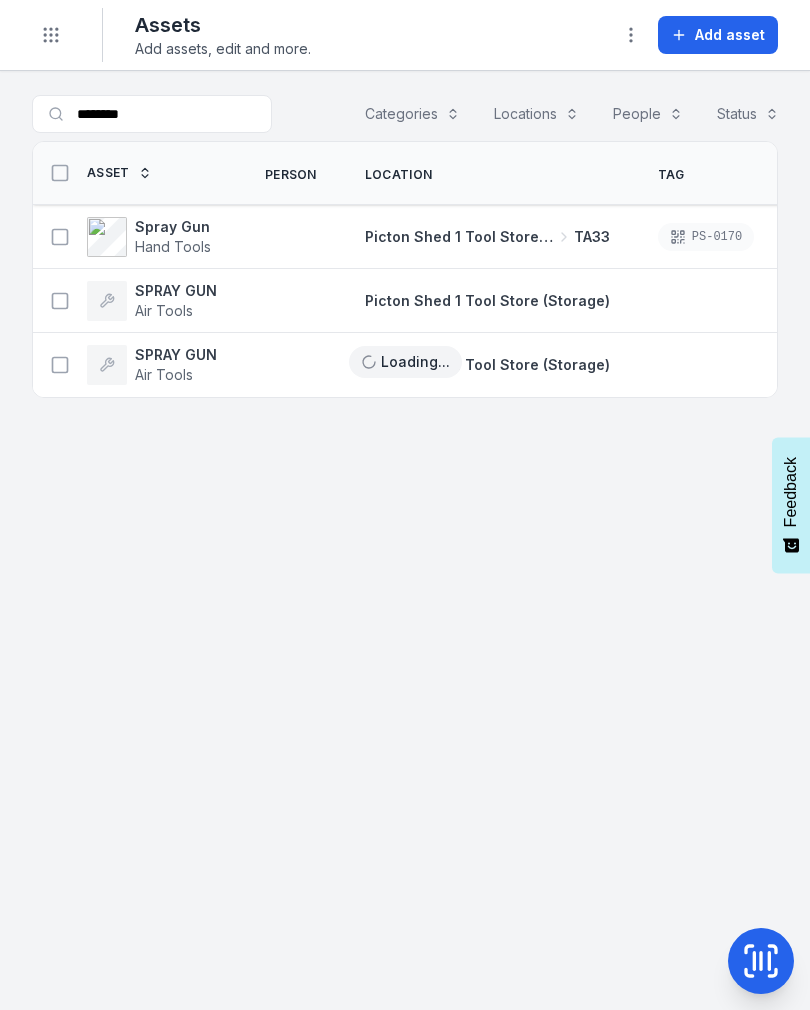 click at bounding box center (60, 237) 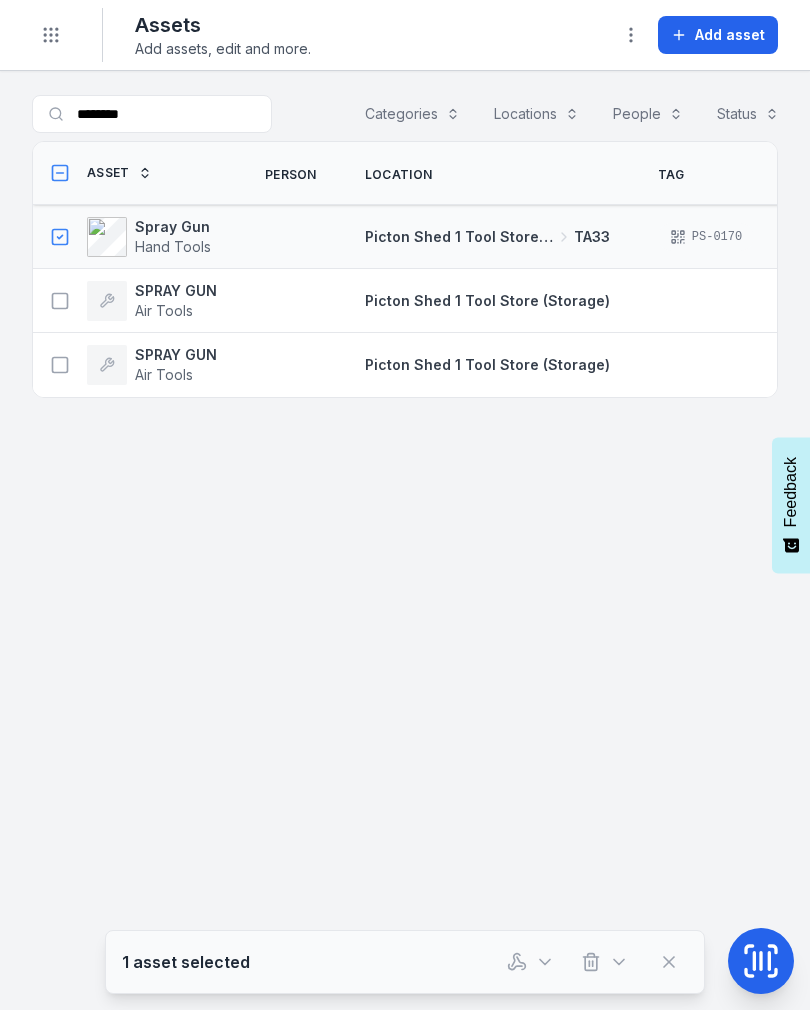 click 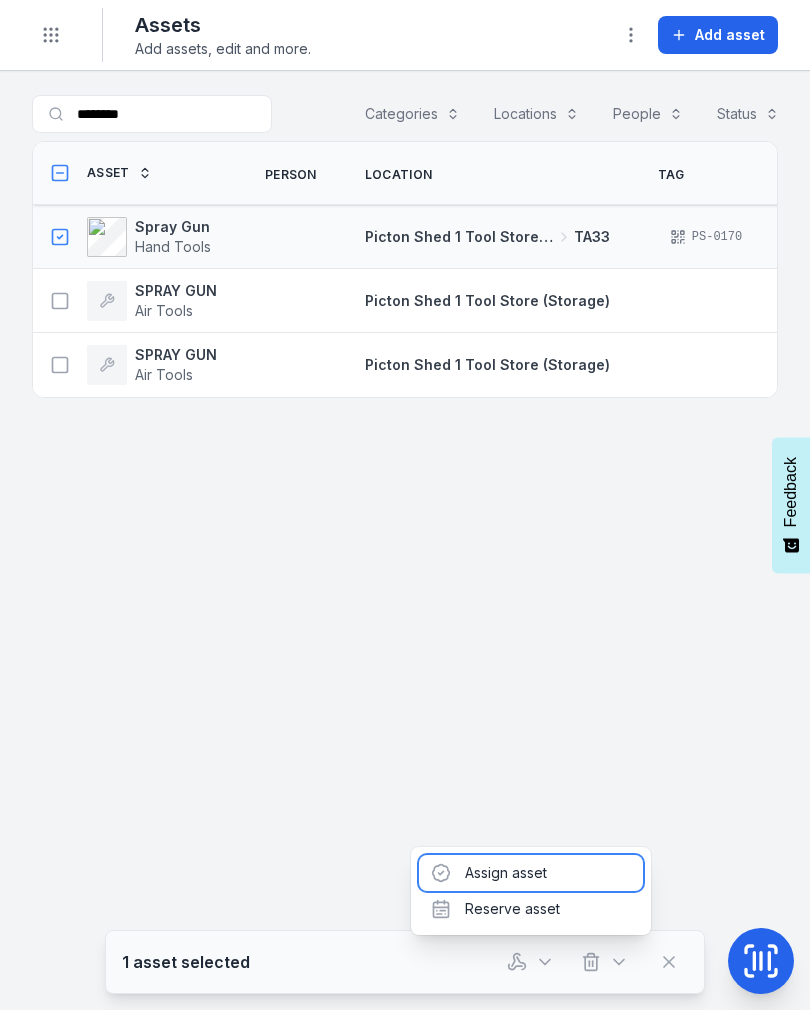 click on "Assign asset" at bounding box center (531, 873) 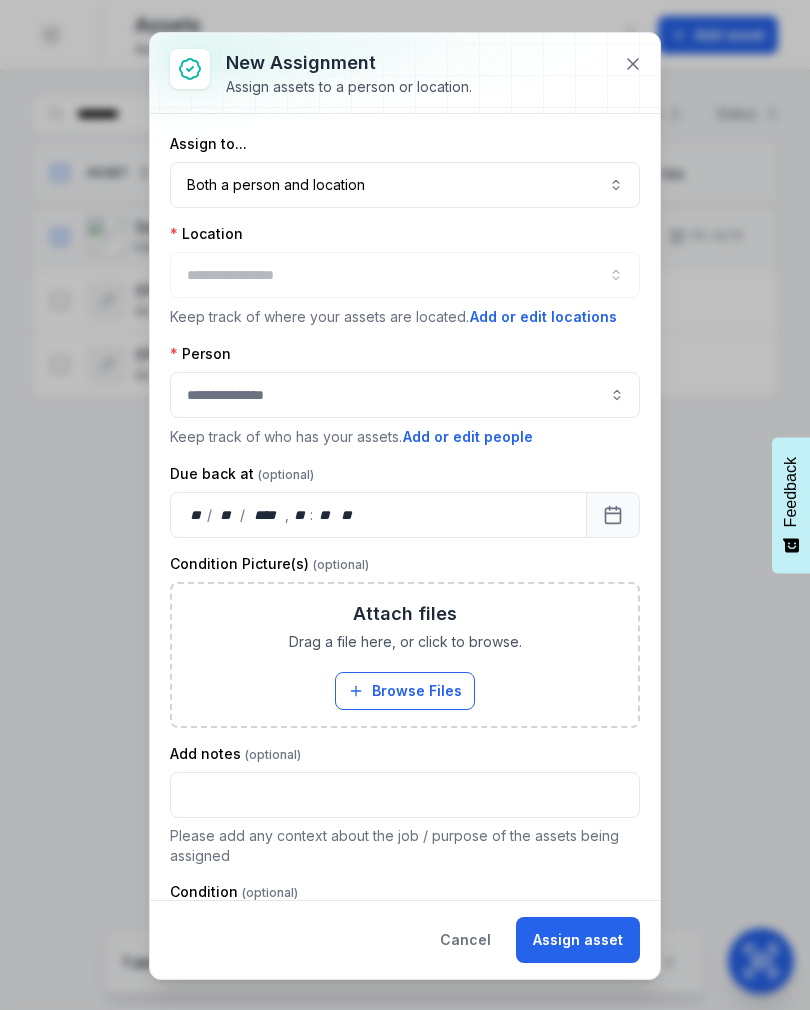 click on "Both a person and location ****" at bounding box center [405, 185] 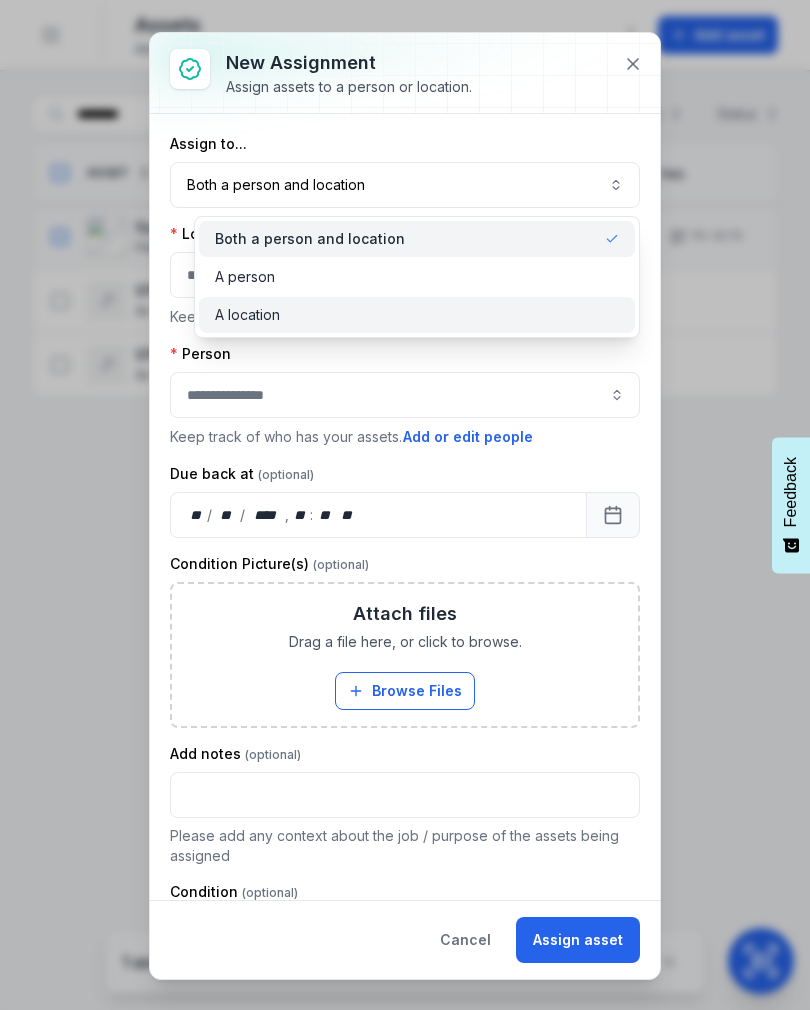 click on "A location" at bounding box center [417, 315] 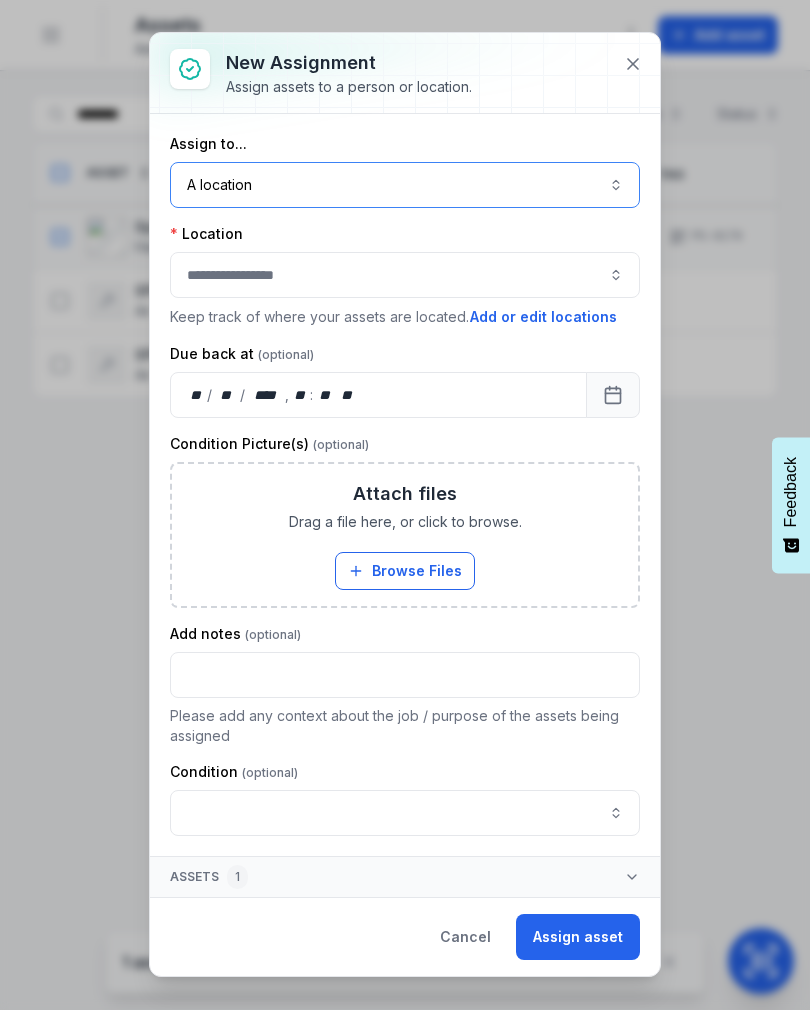 click at bounding box center (405, 275) 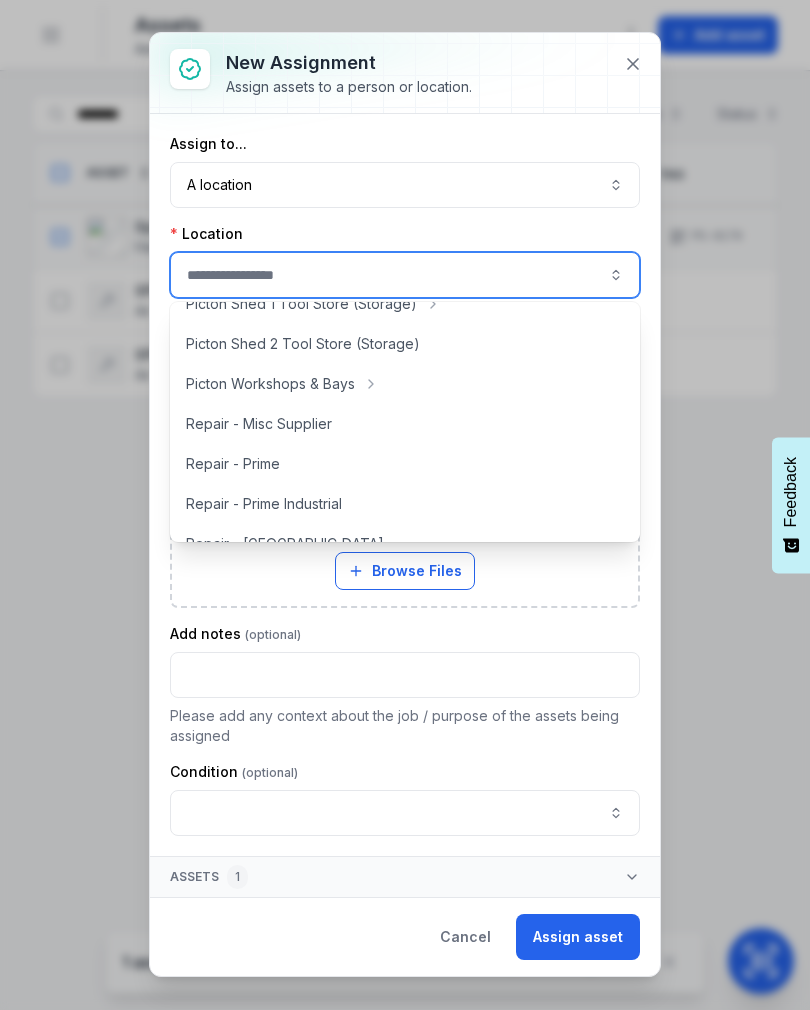 scroll, scrollTop: 427, scrollLeft: 0, axis: vertical 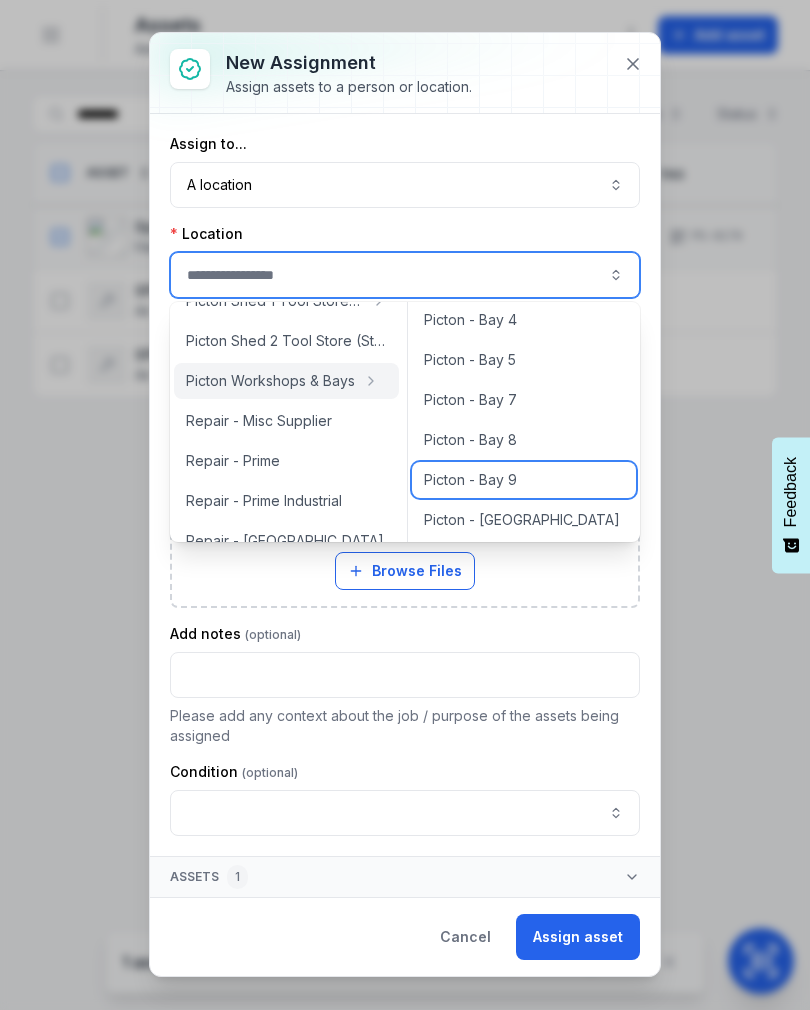 click on "Picton - Bay 9" at bounding box center (524, 480) 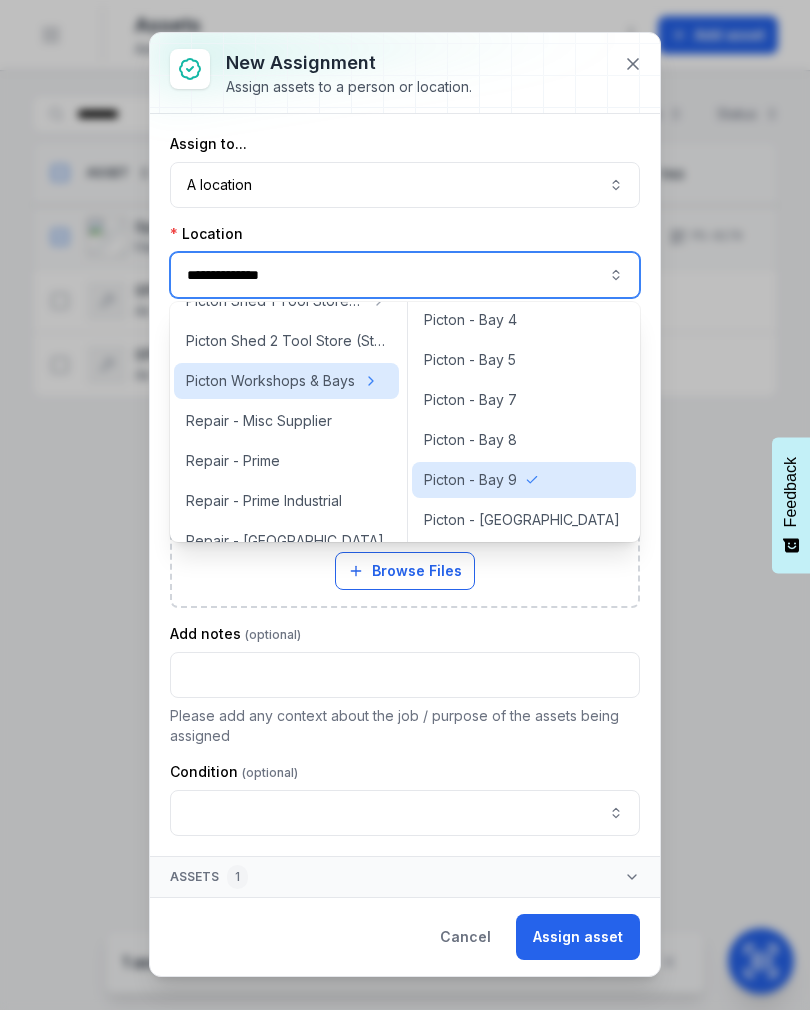 type on "**********" 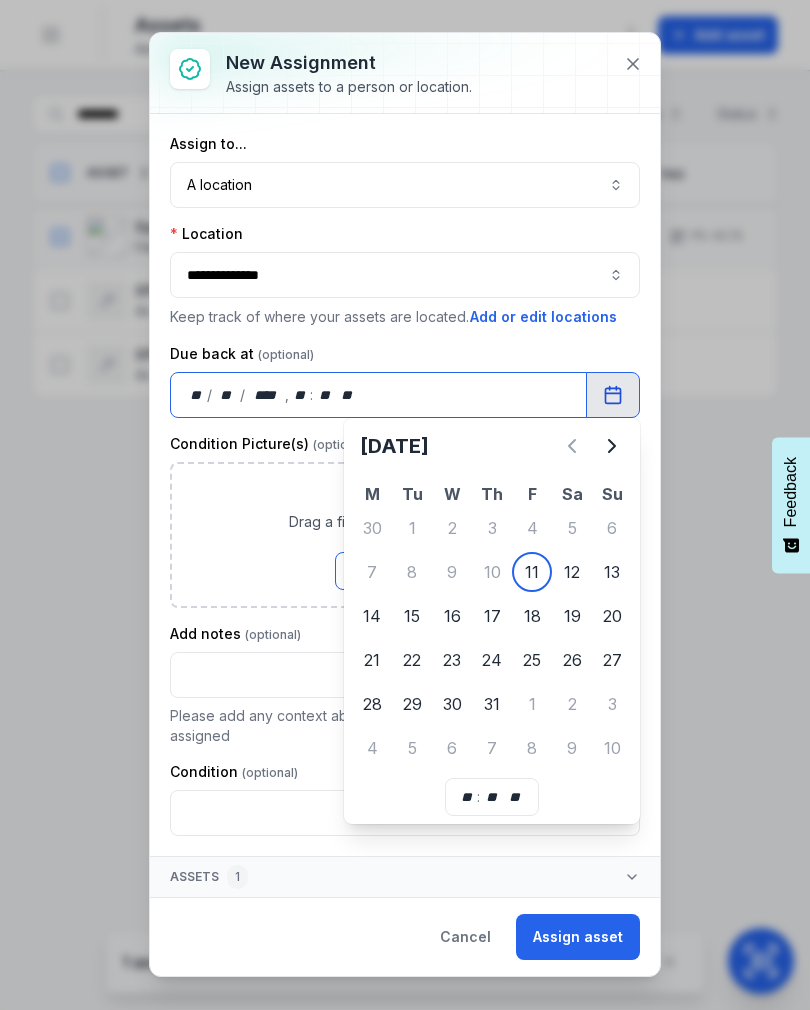 click on "Attach files Drag a file here, or click to browse. Browse Files Take Photos" at bounding box center (405, 535) 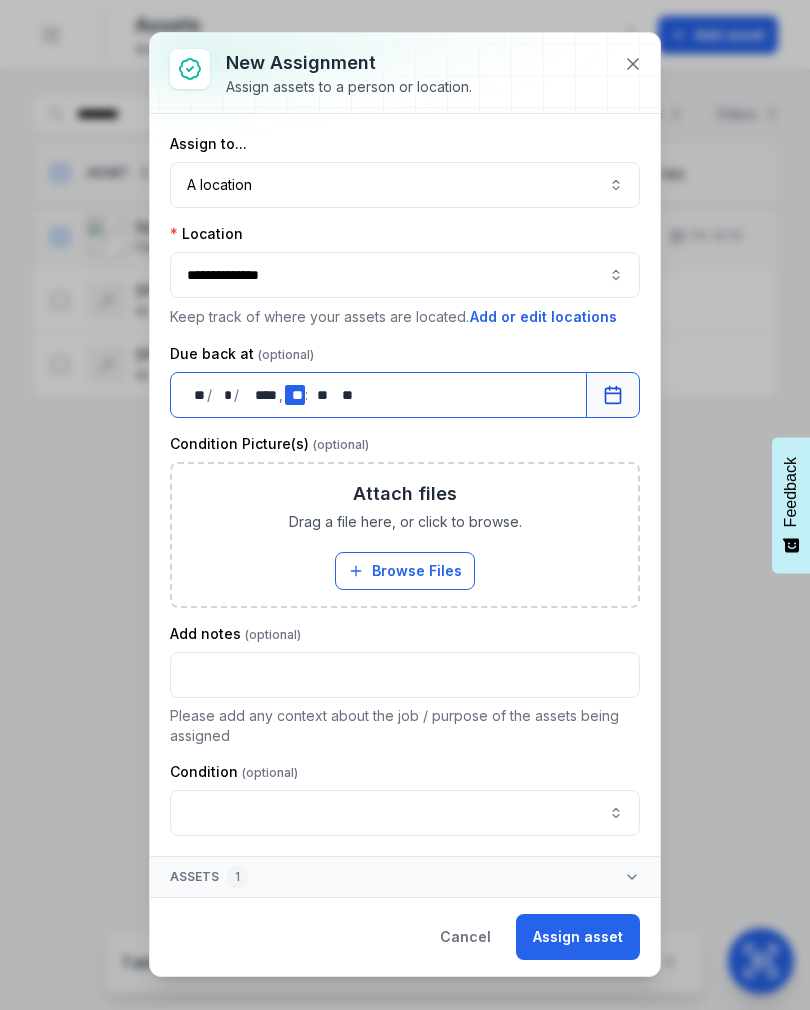 click on "** **" at bounding box center [295, 395] 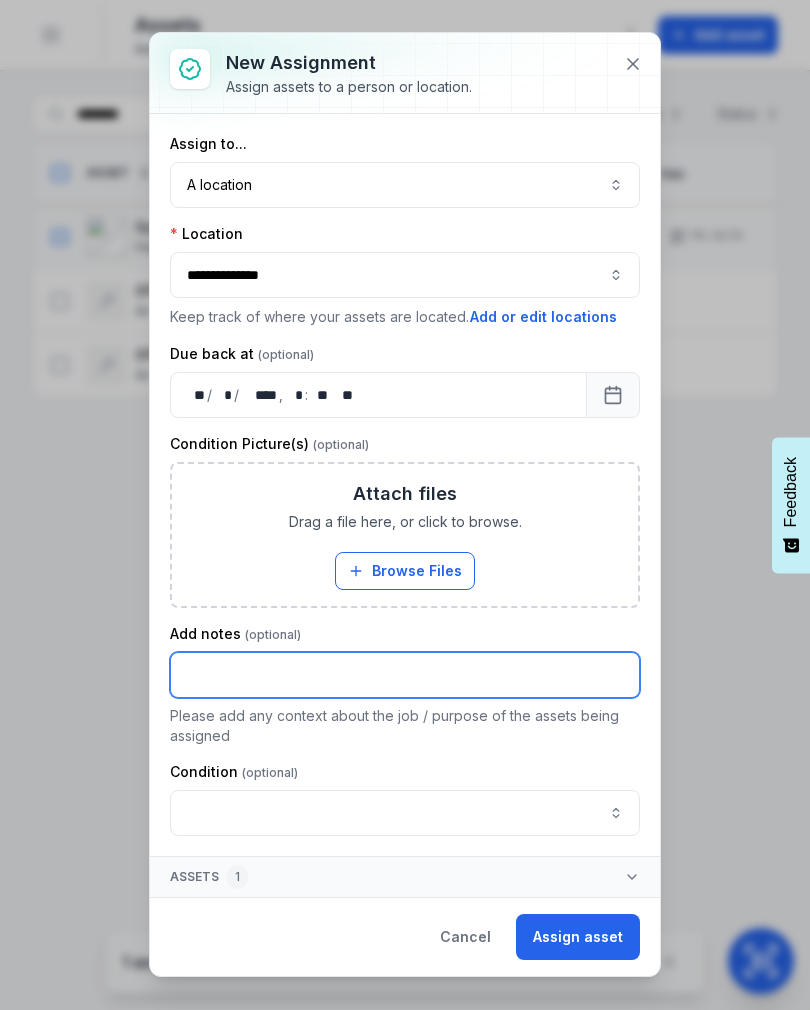 click at bounding box center (405, 675) 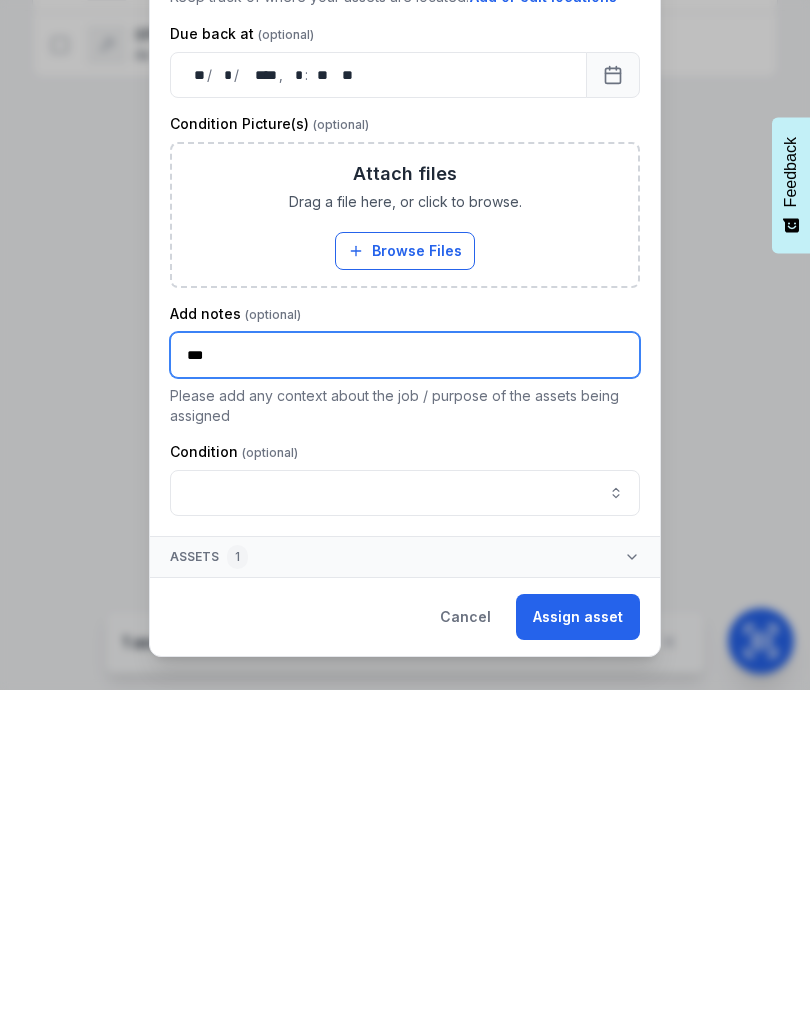 type on "***" 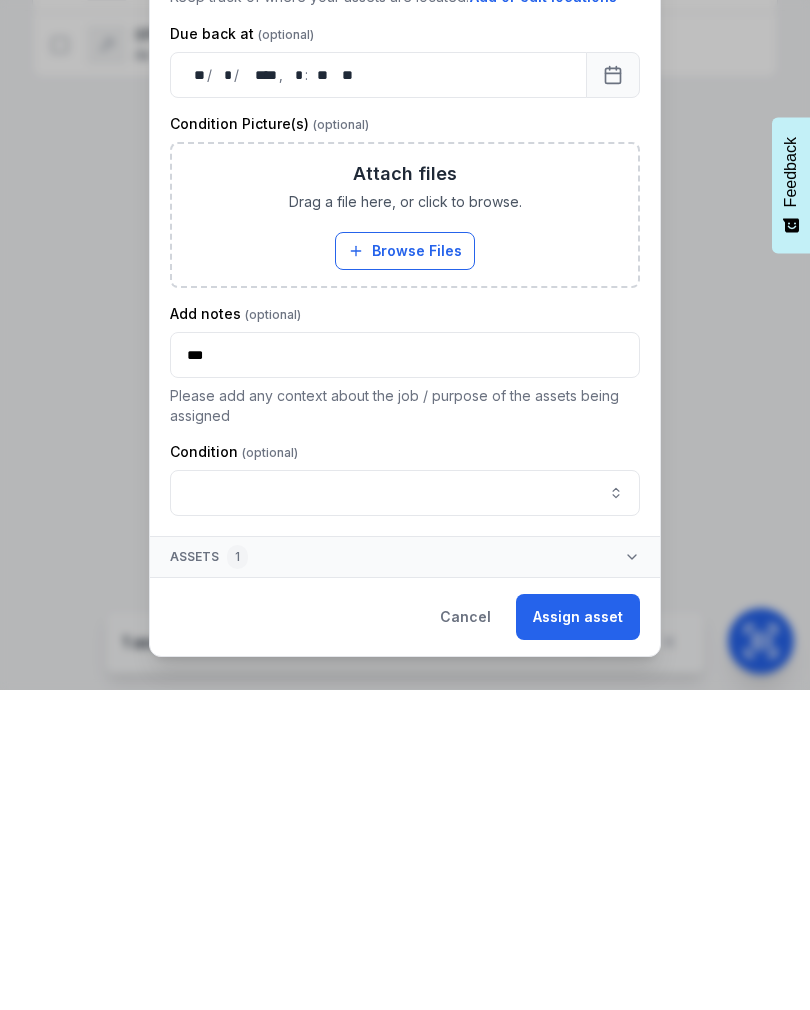 click on "Assign asset" at bounding box center (578, 937) 